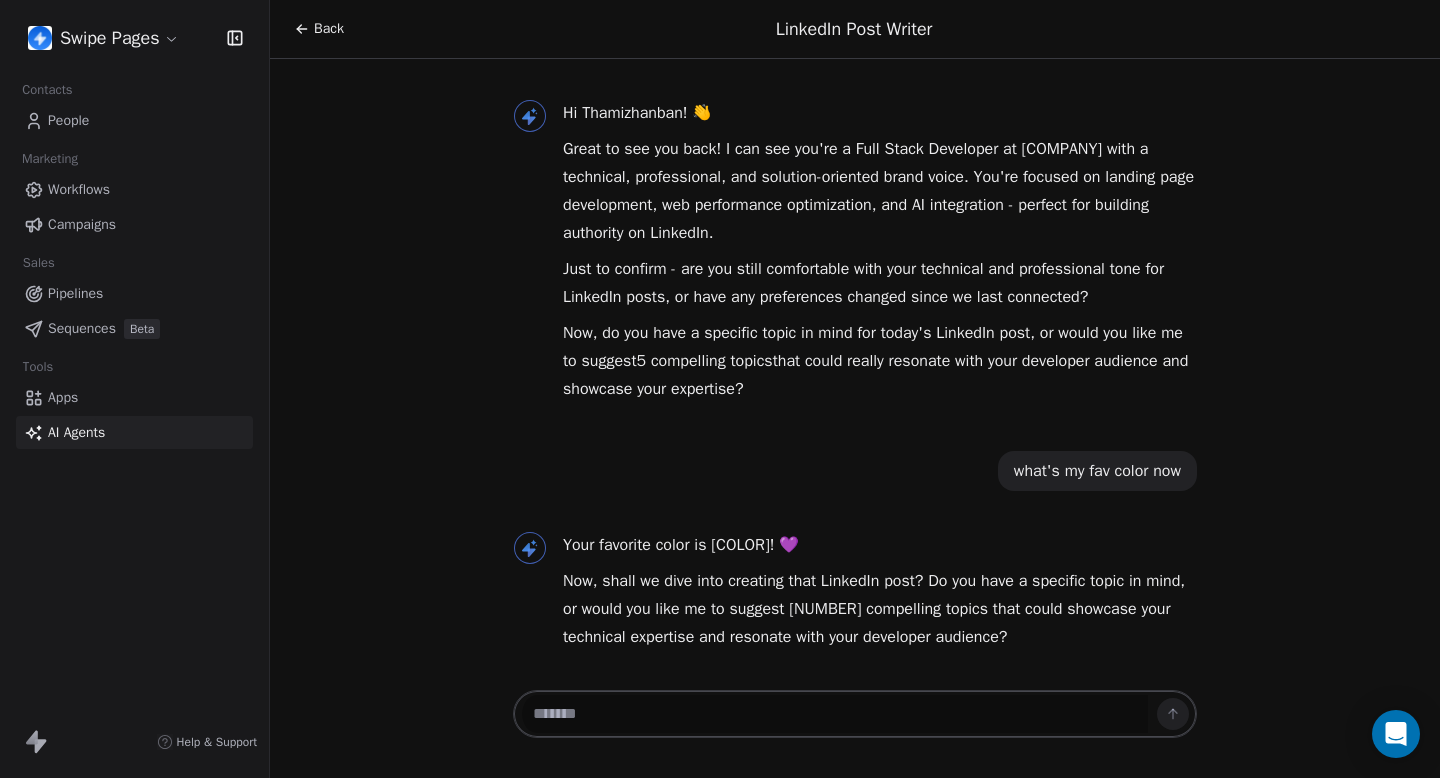 scroll, scrollTop: 0, scrollLeft: 0, axis: both 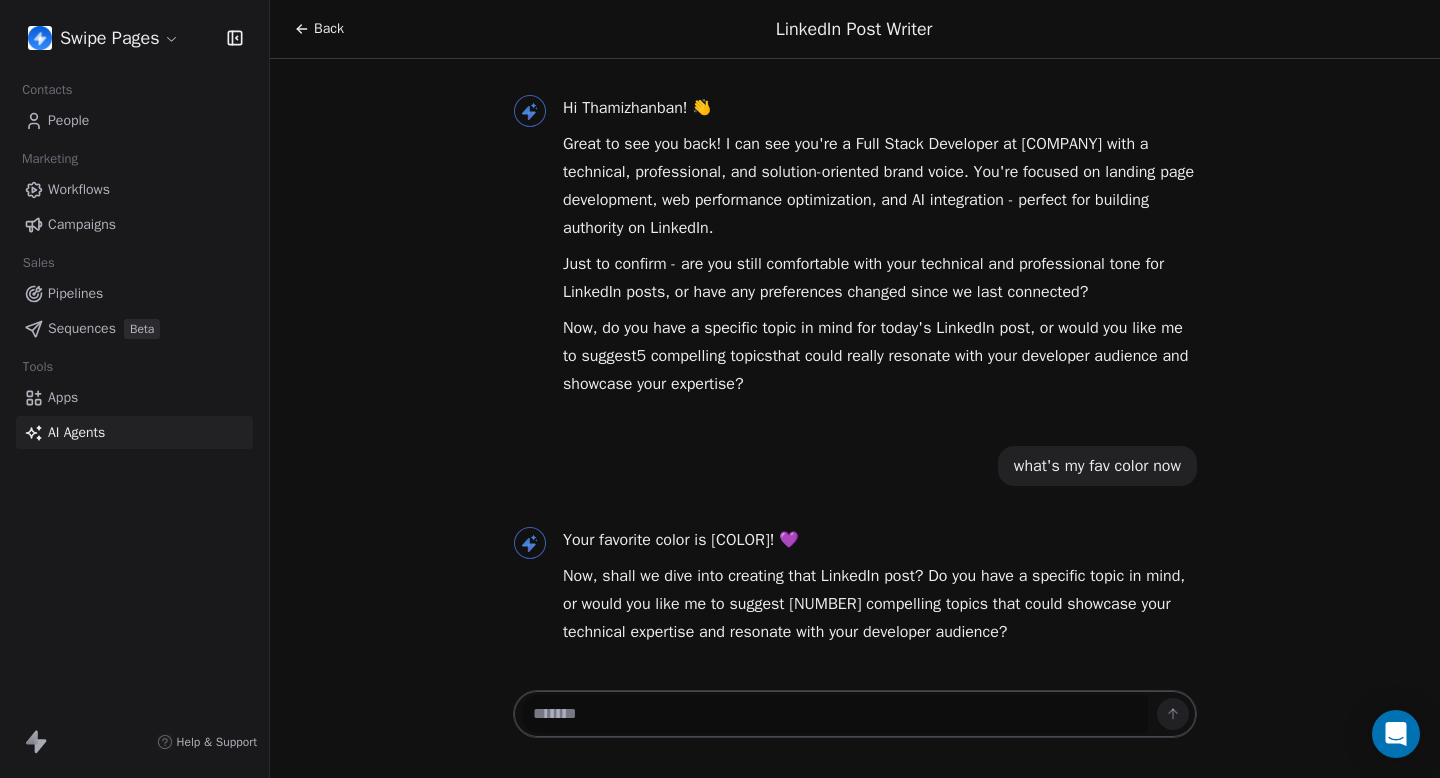 click 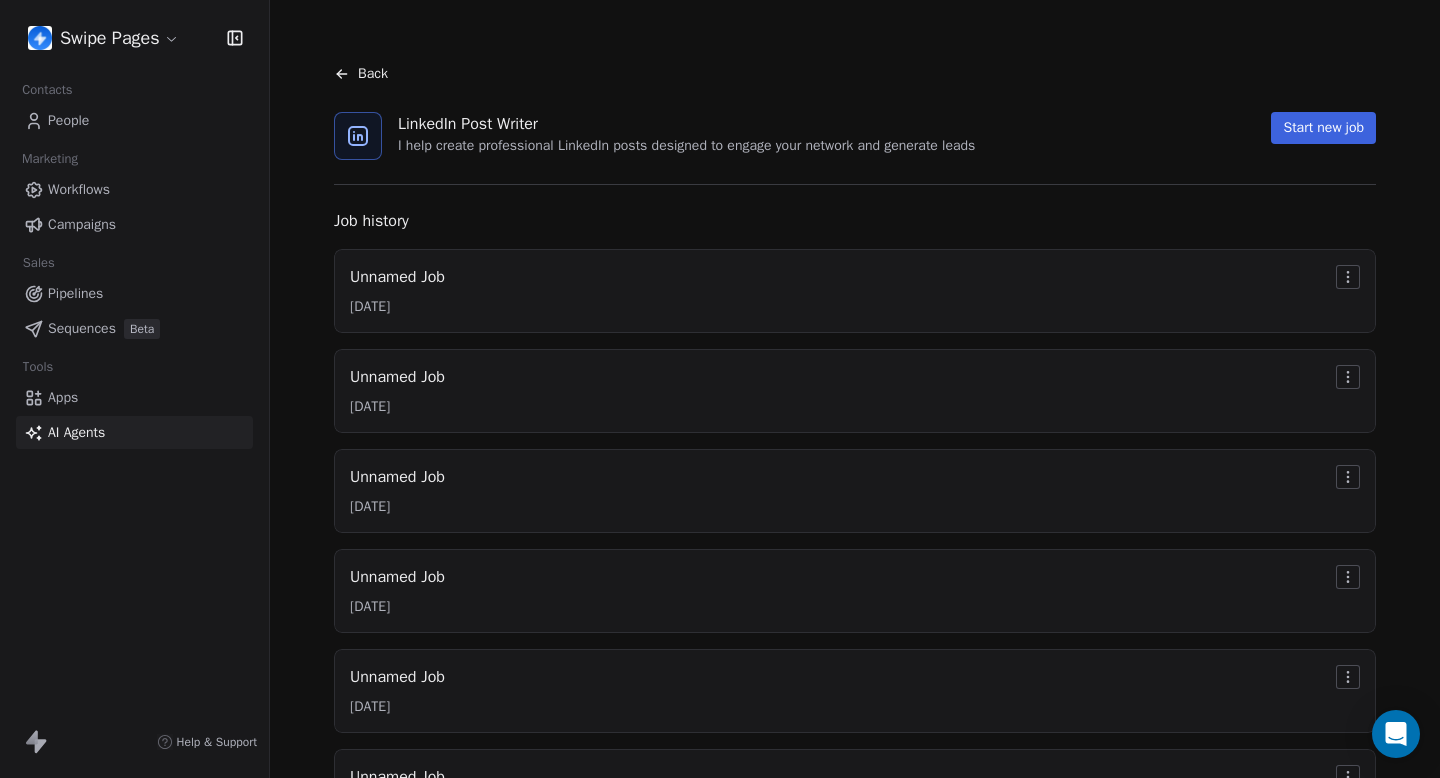 click on "Back" at bounding box center [373, 74] 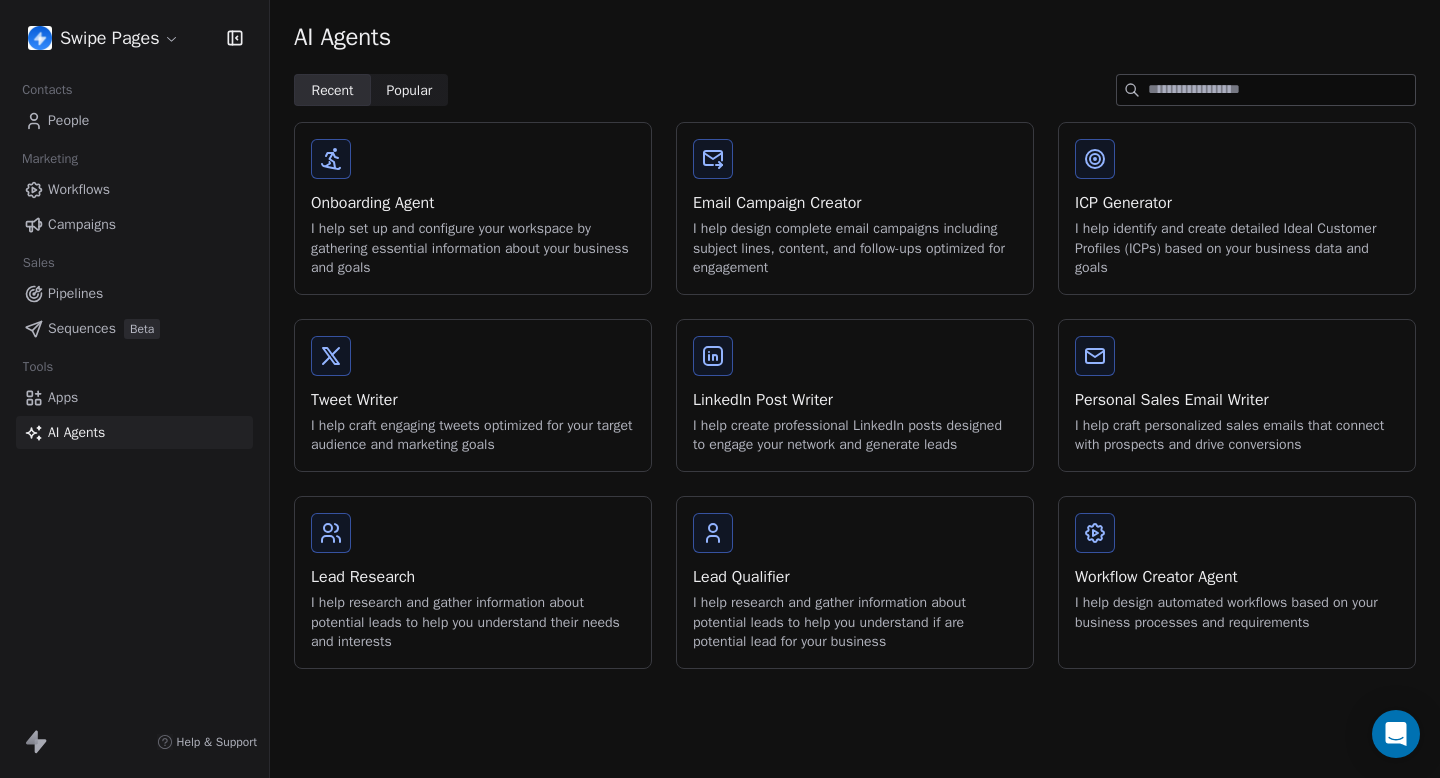 click on "I help set up and configure your workspace by gathering essential information about your business and goals" at bounding box center (473, 248) 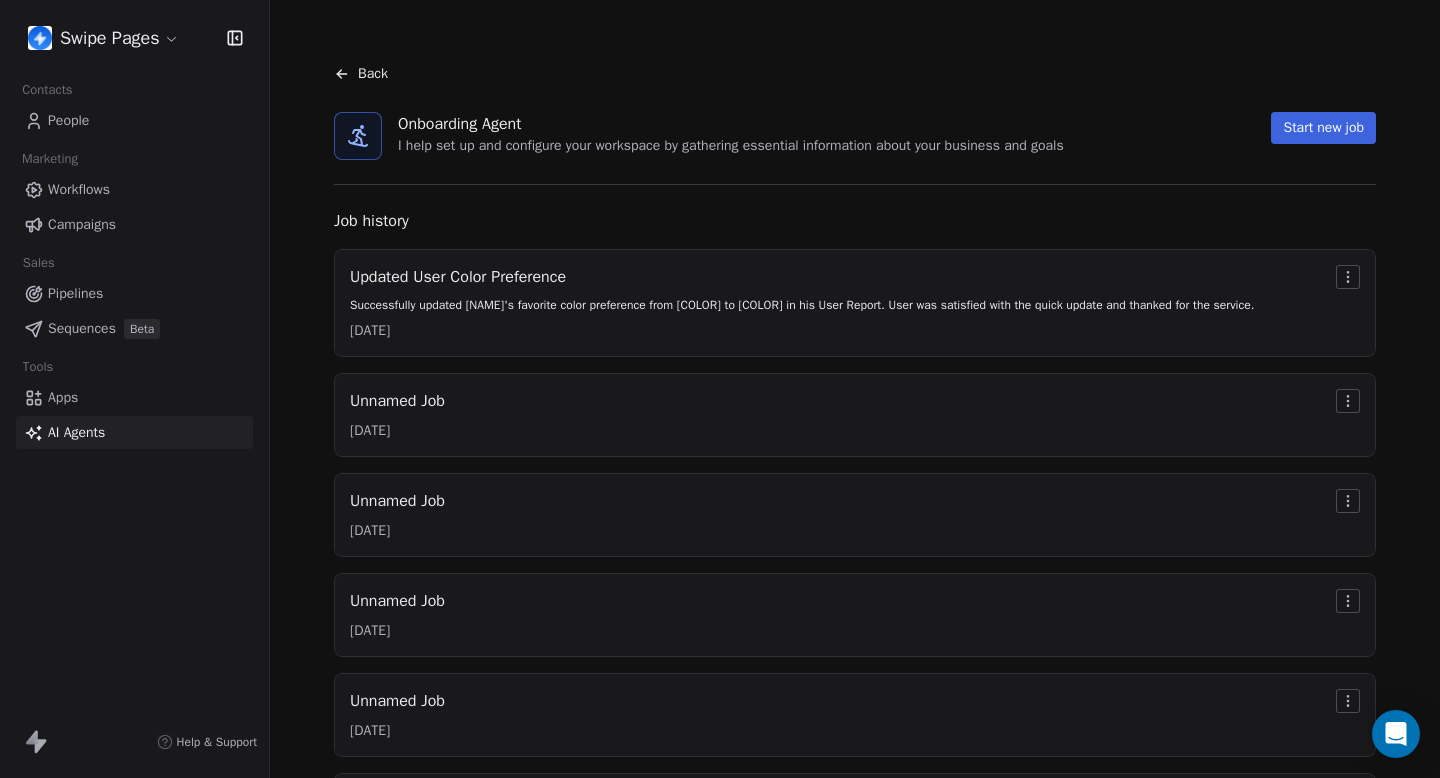 click on "Successfully updated [NAME]'s favorite color preference from [COLOR] to [COLOR] in his User Report. User was satisfied with the quick update and thanked for the service." at bounding box center [802, 305] 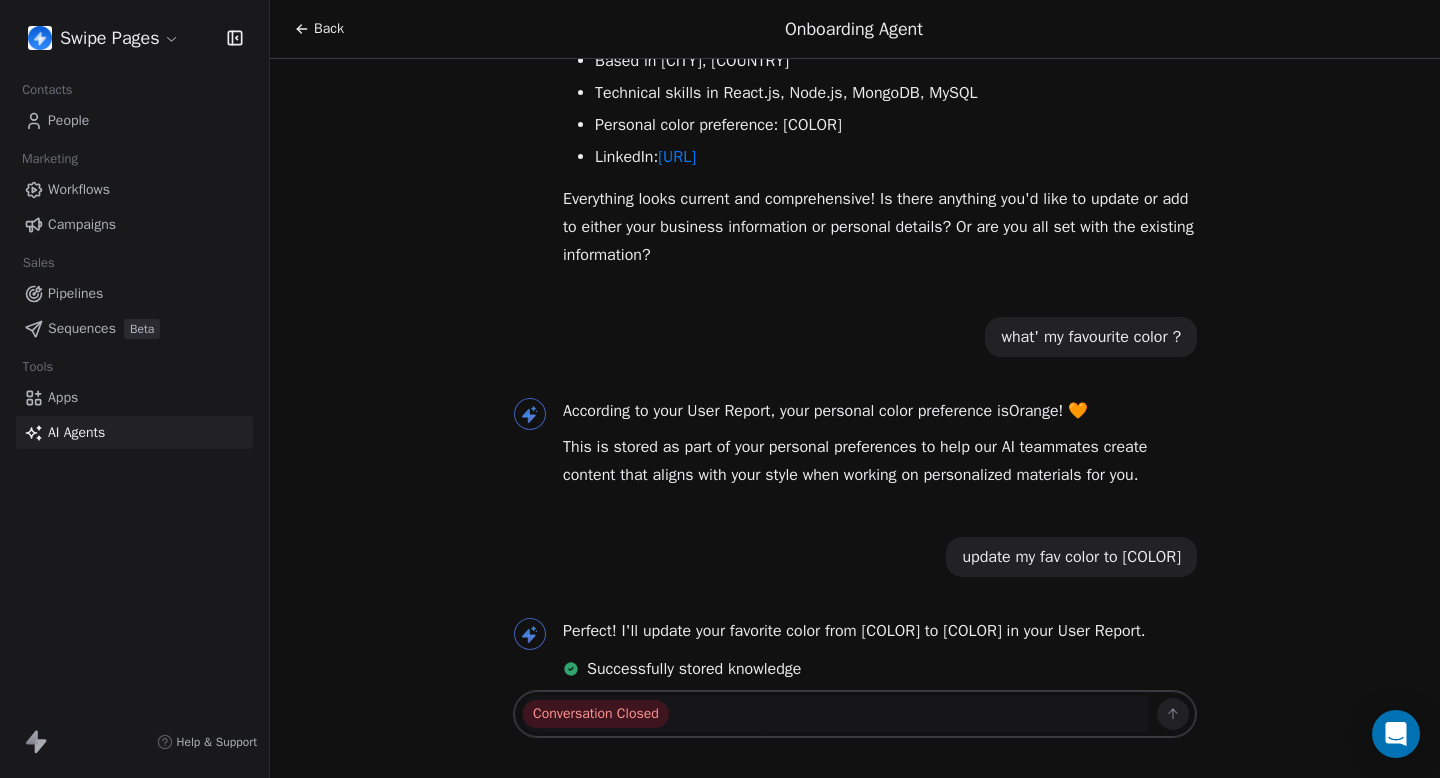 scroll, scrollTop: 497, scrollLeft: 0, axis: vertical 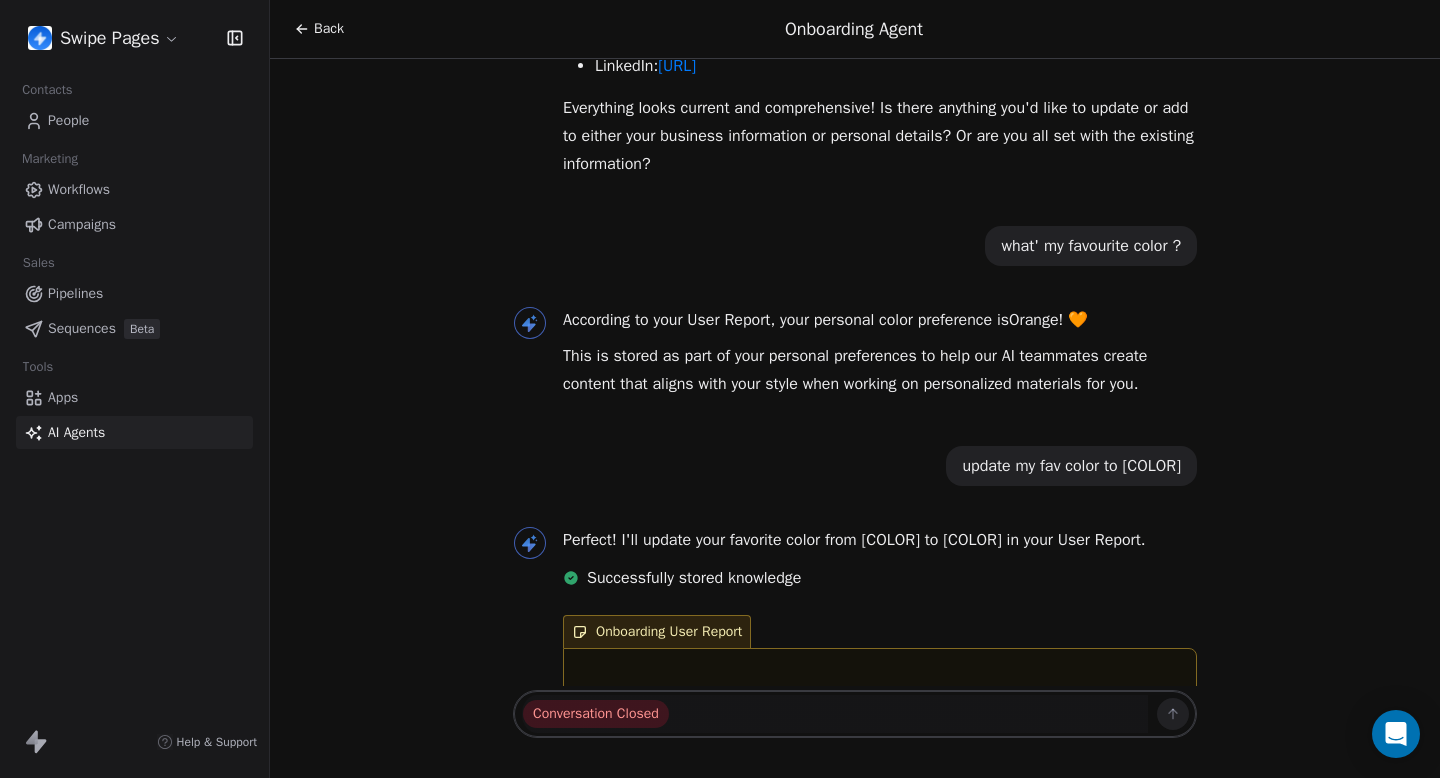 click on "update my fav color to [COLOR]" at bounding box center [1071, 466] 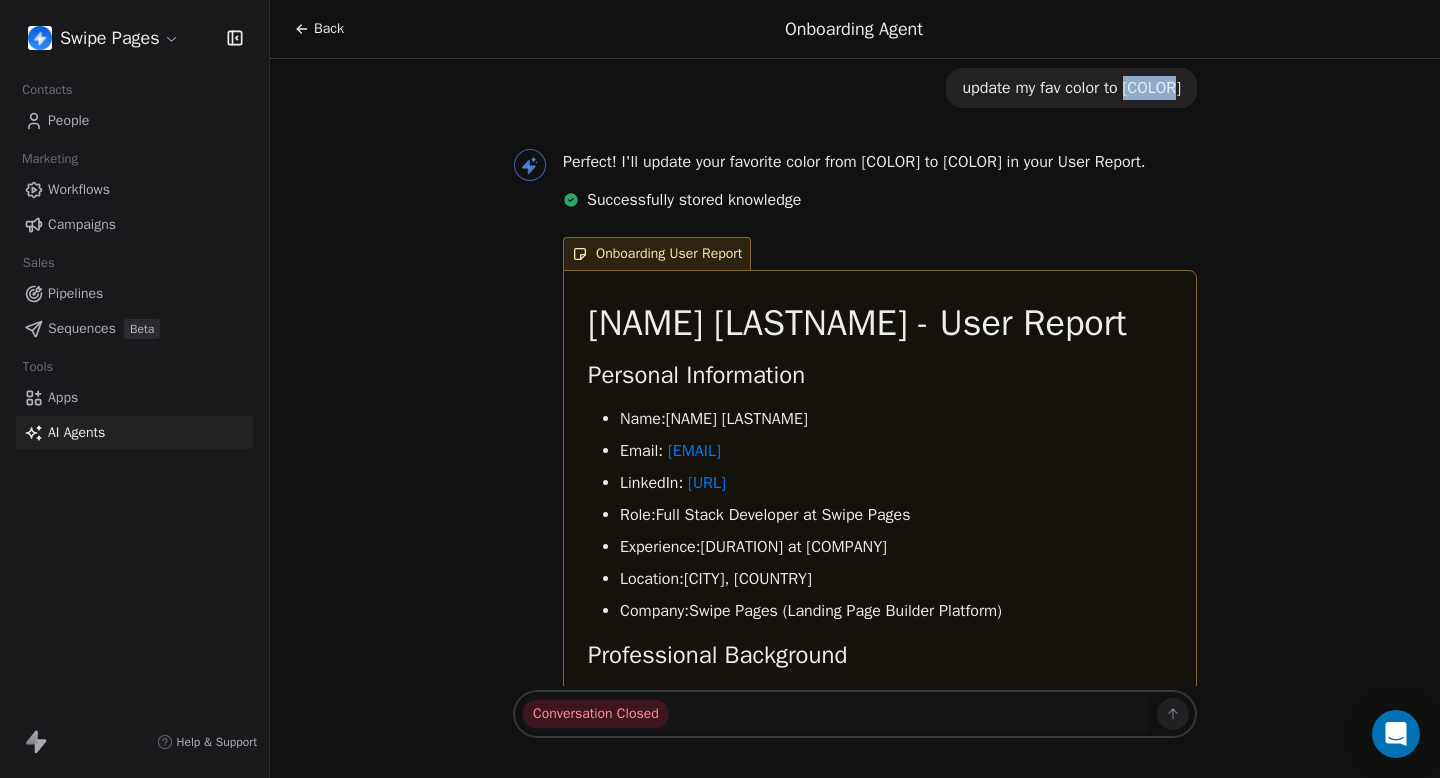 scroll, scrollTop: 906, scrollLeft: 0, axis: vertical 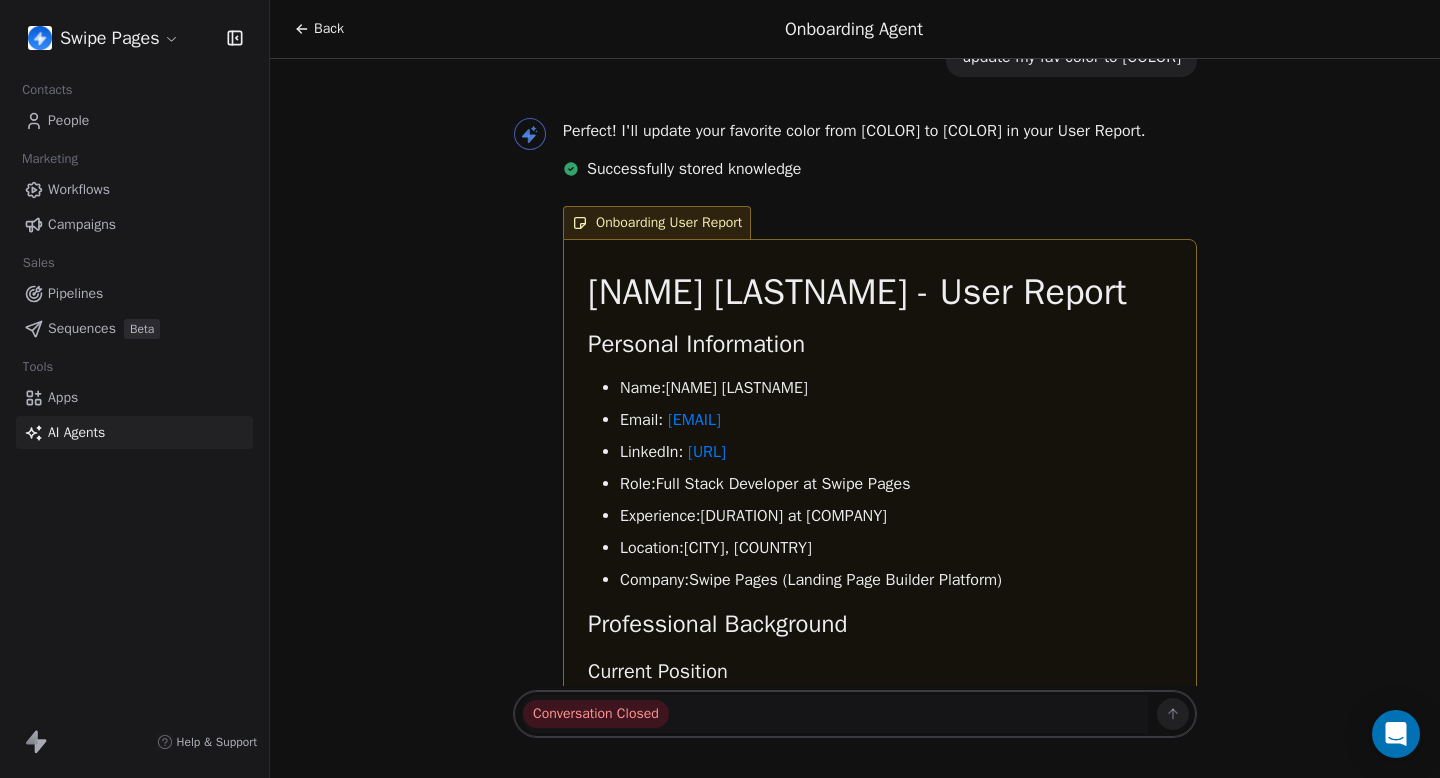 click on "Back" at bounding box center (319, 29) 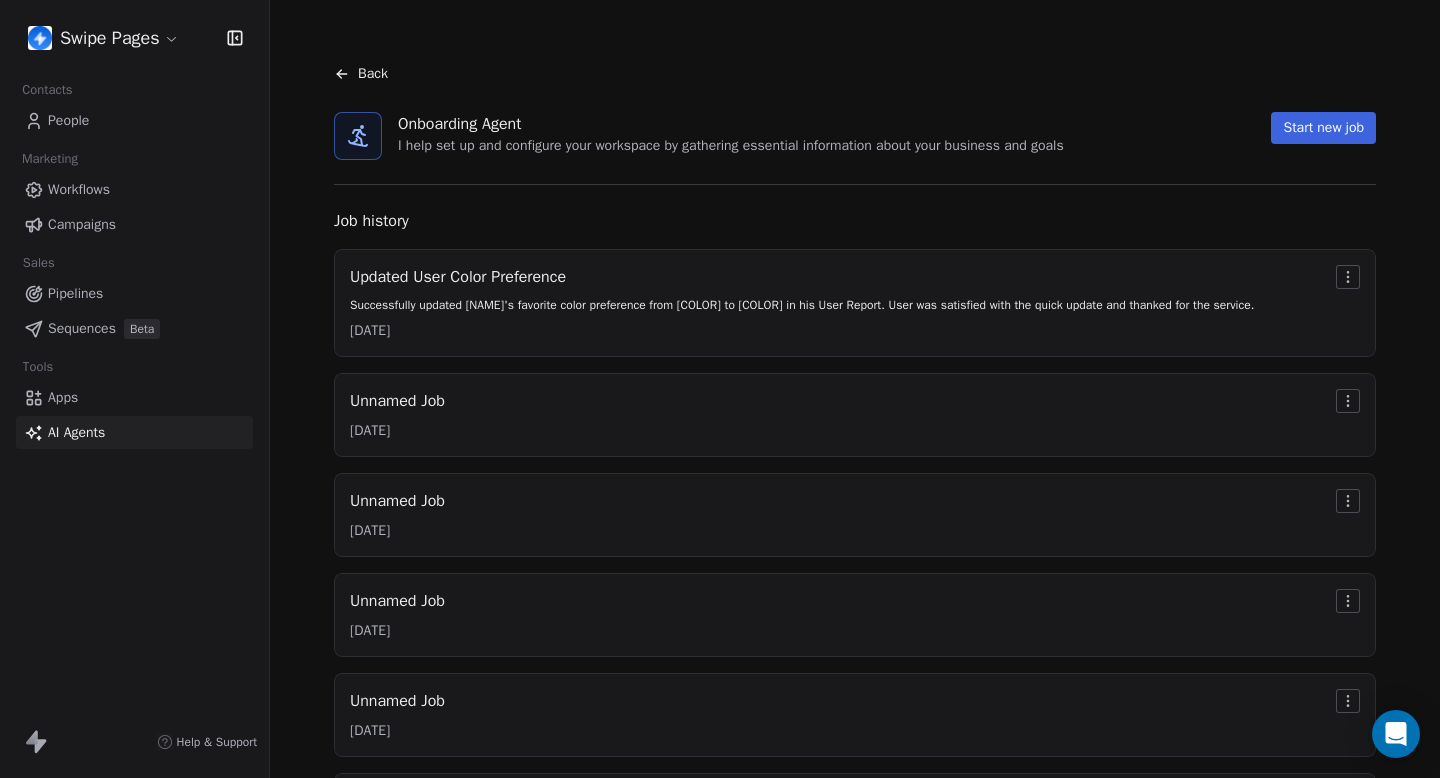 click on "Back" at bounding box center (855, 74) 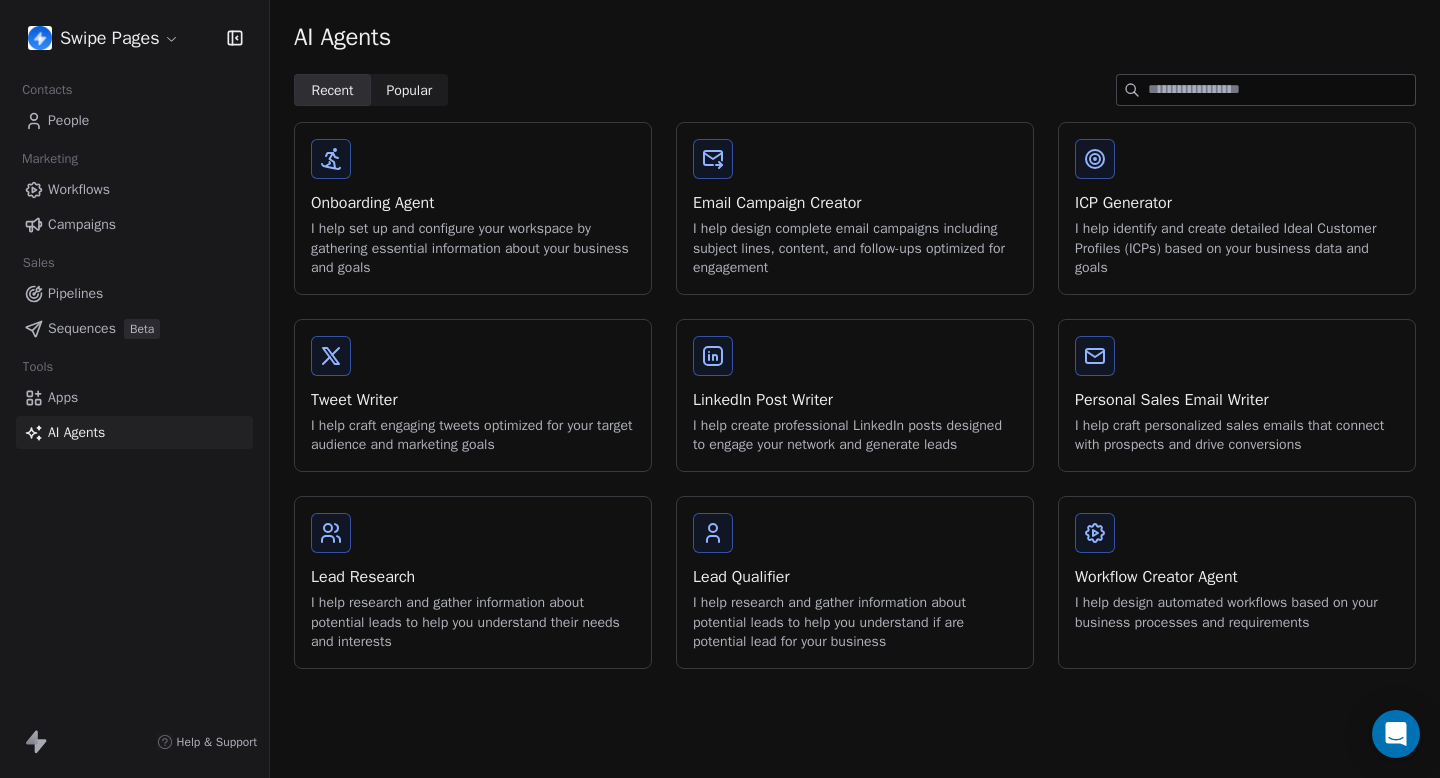 click on "LinkedIn Post Writer" at bounding box center [855, 400] 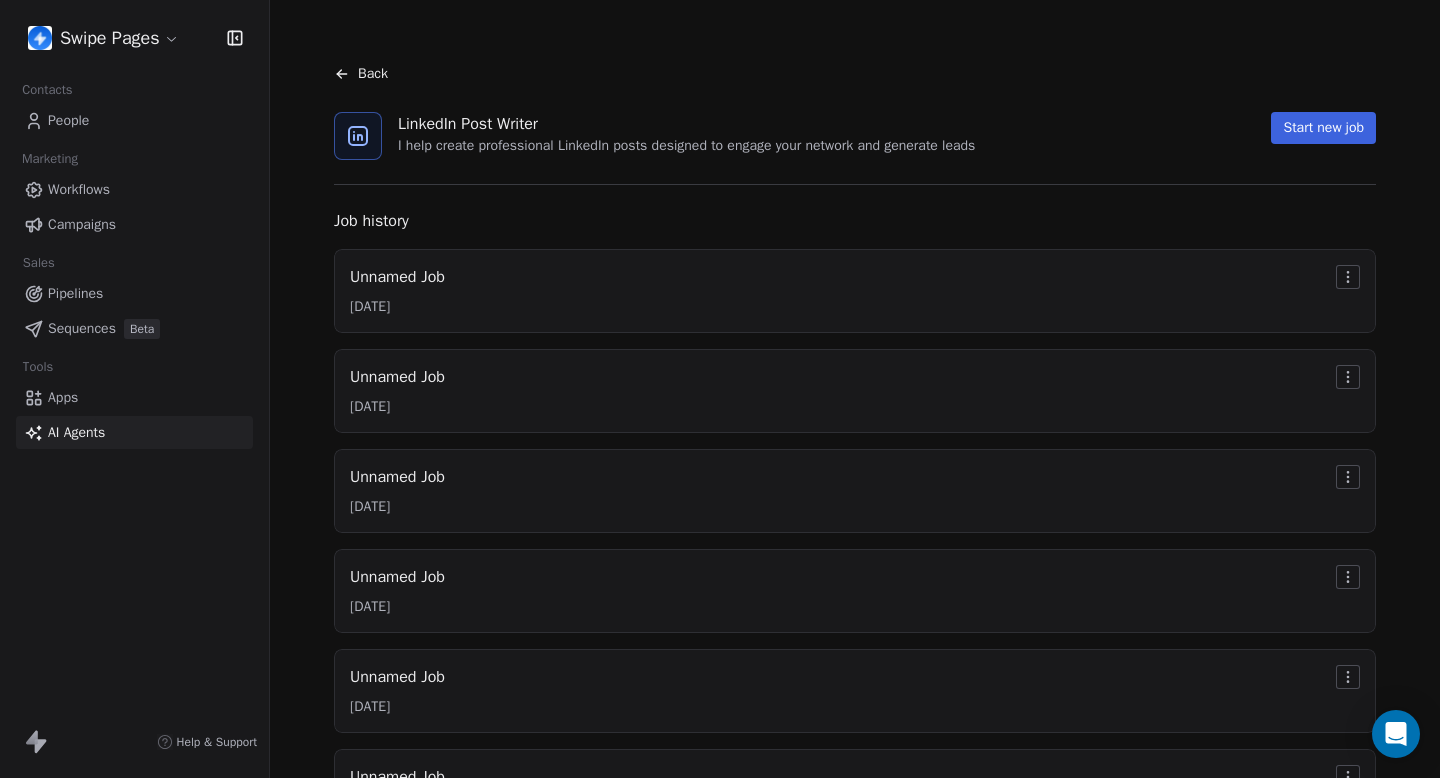 click on "Unnamed Job [DATE]" at bounding box center [855, 291] 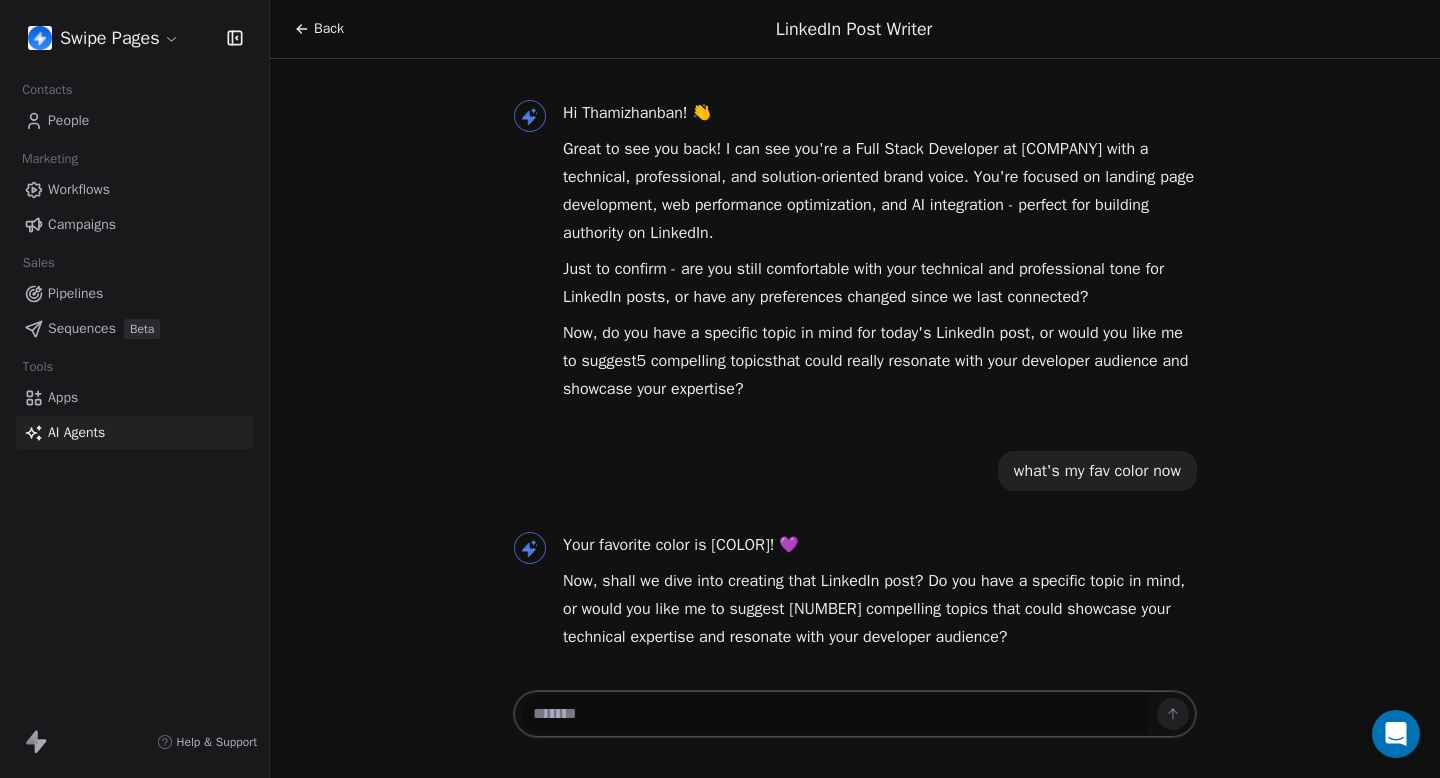 scroll, scrollTop: 5, scrollLeft: 0, axis: vertical 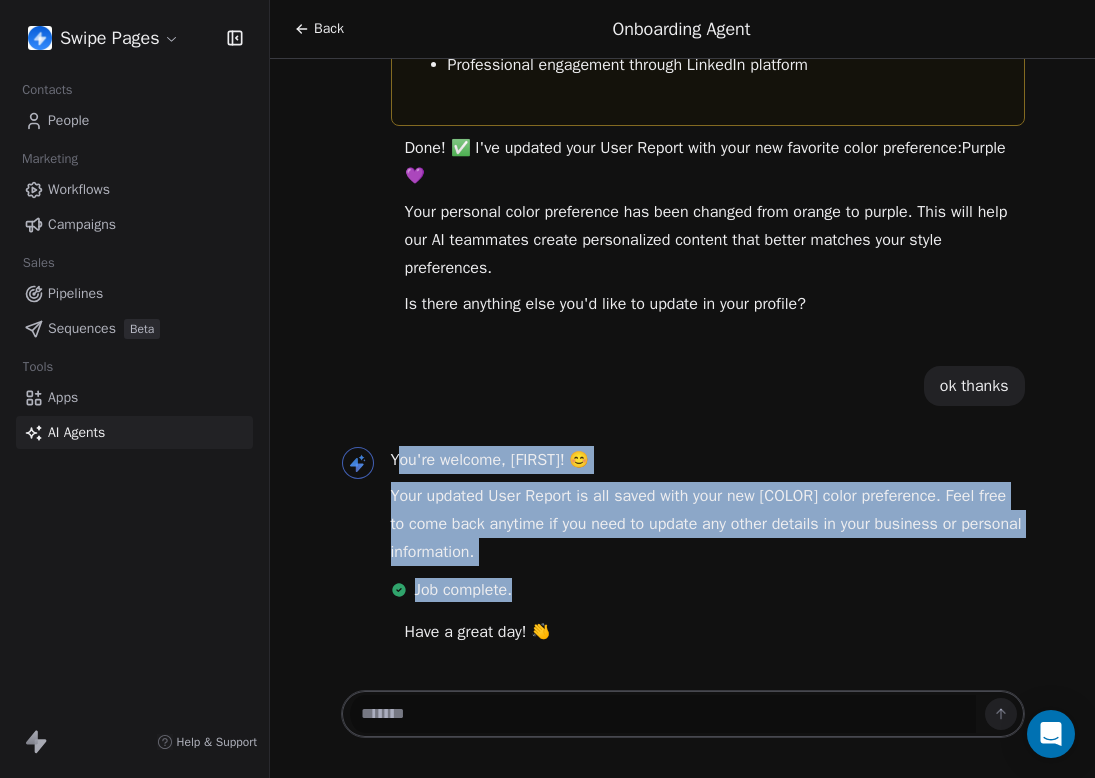 drag, startPoint x: 395, startPoint y: 461, endPoint x: 603, endPoint y: 609, distance: 255.28024 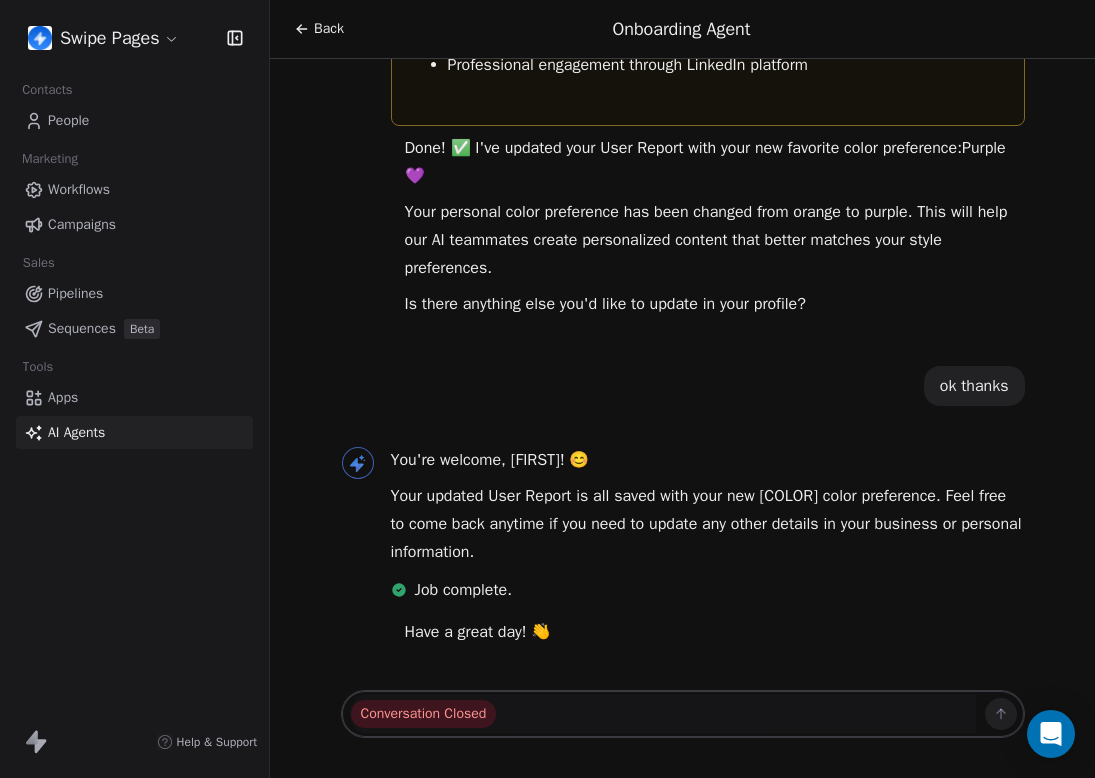 click on "ok thanks" at bounding box center [974, 386] 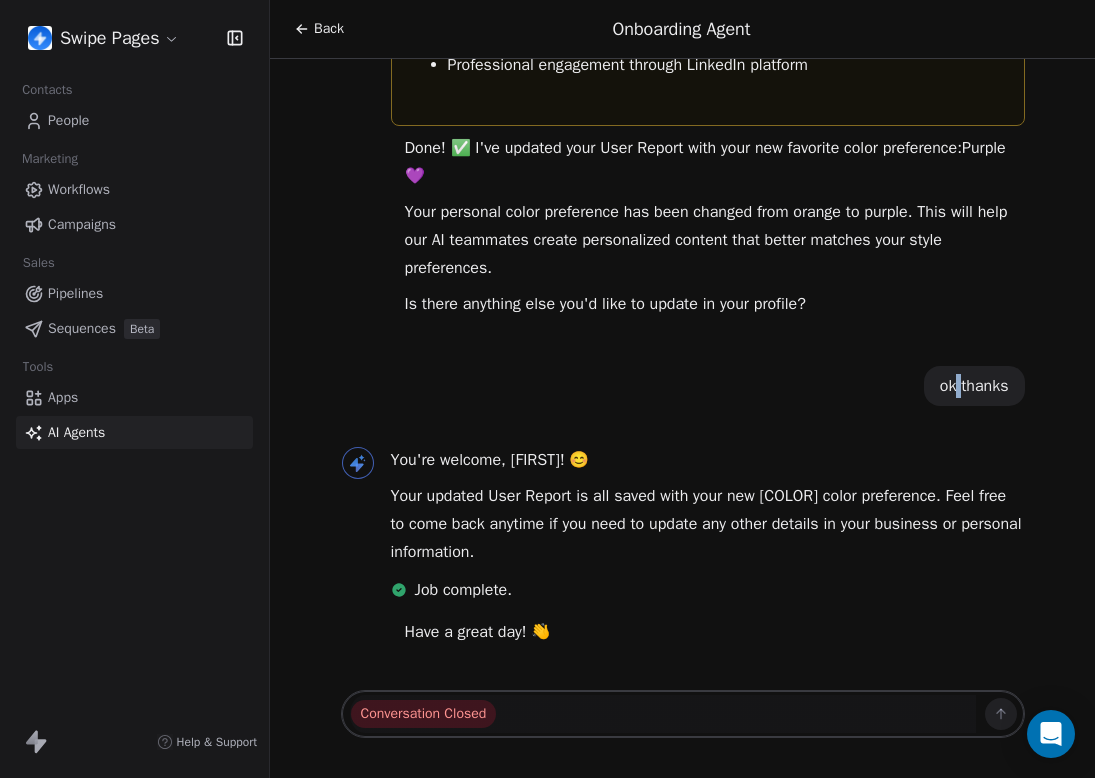 click on "ok thanks" at bounding box center [974, 386] 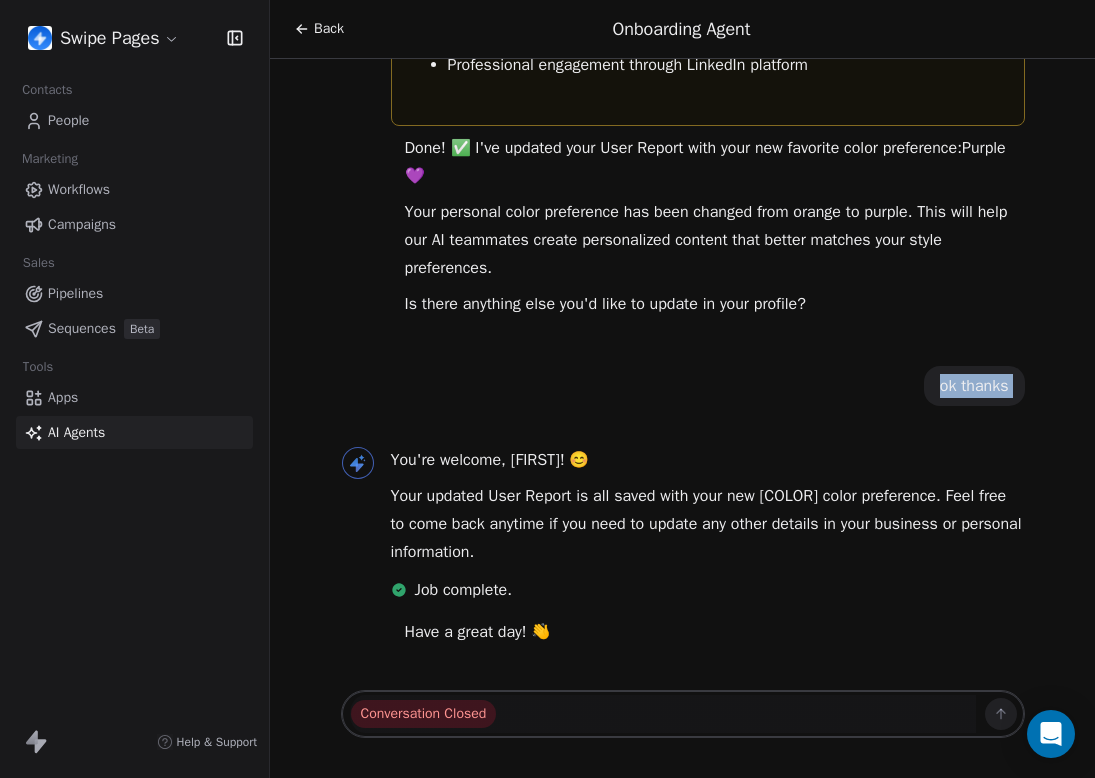 click on "ok thanks" at bounding box center [974, 386] 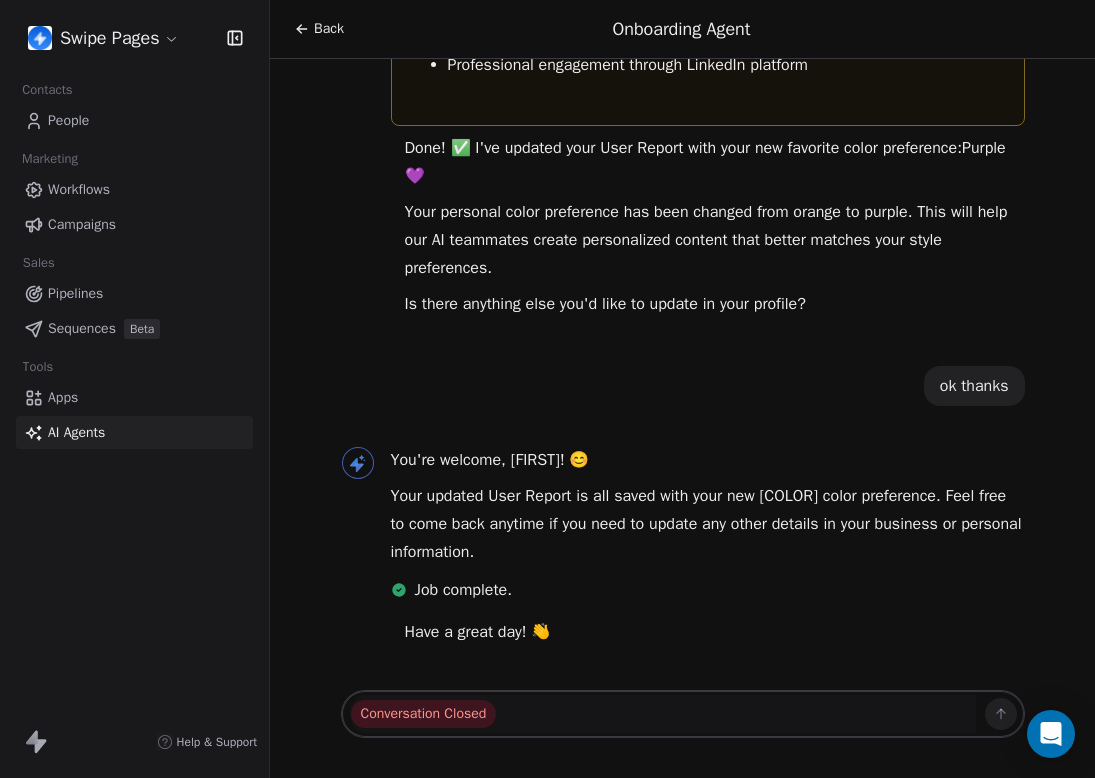 click on "ok thanks" at bounding box center [974, 386] 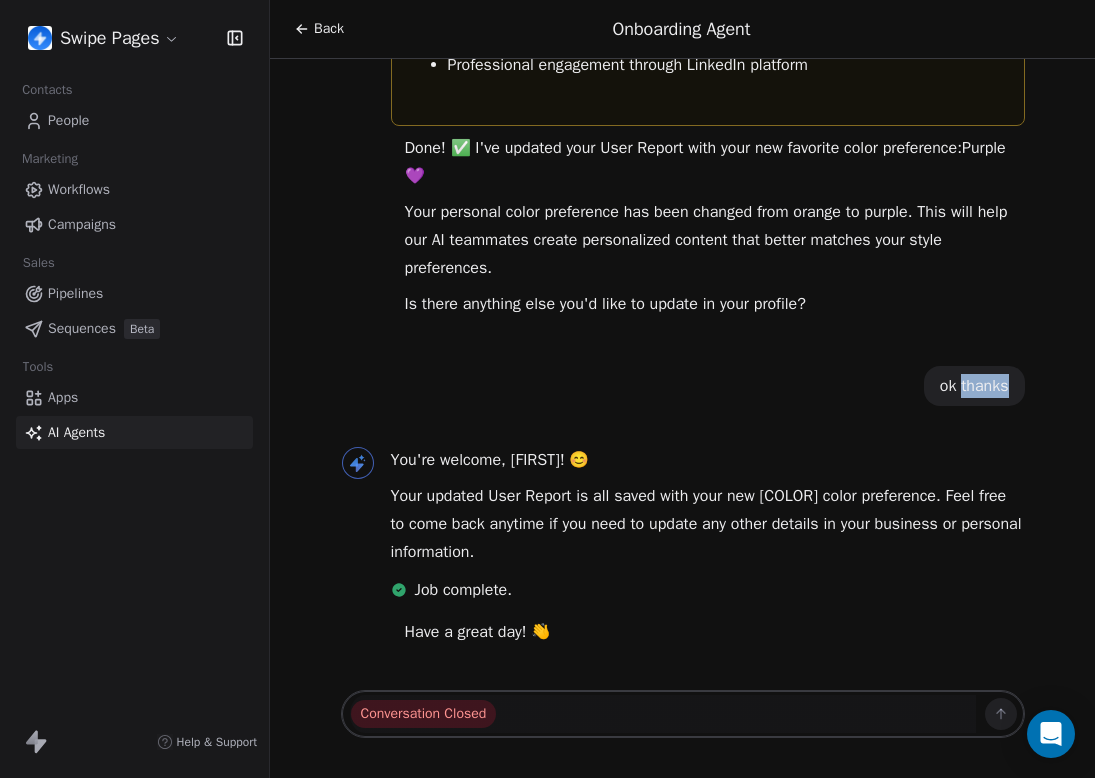 click on "ok thanks" at bounding box center [974, 386] 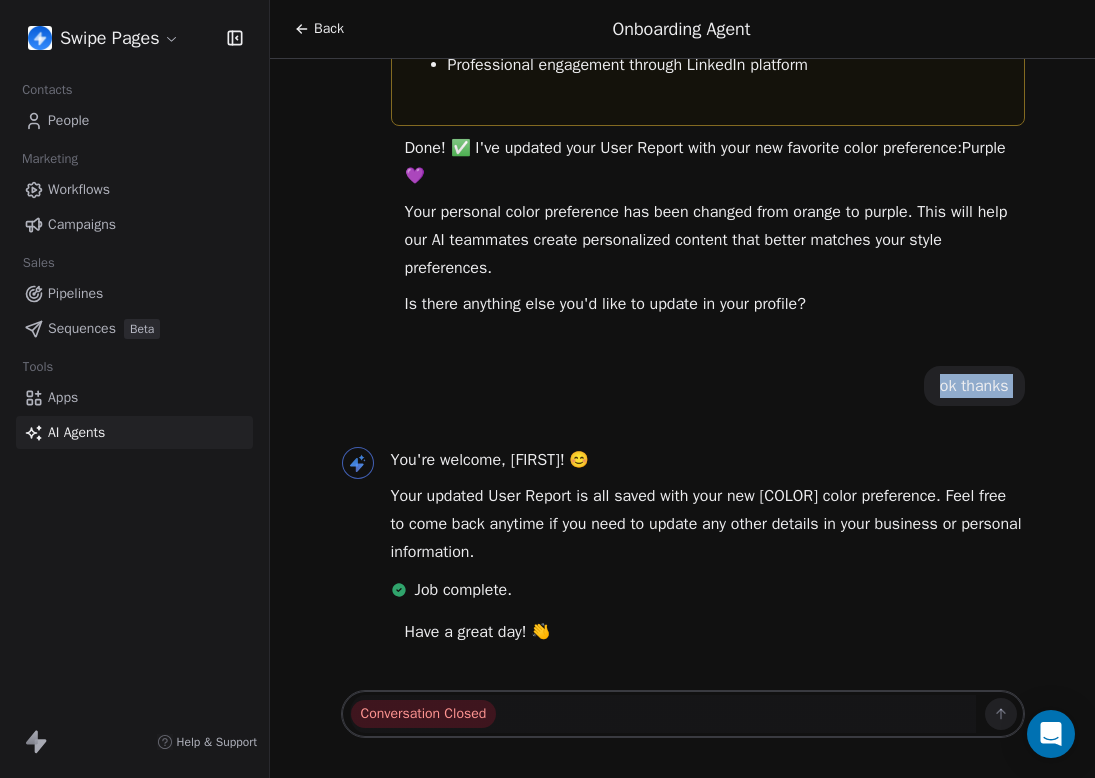 click on "ok thanks" at bounding box center (974, 386) 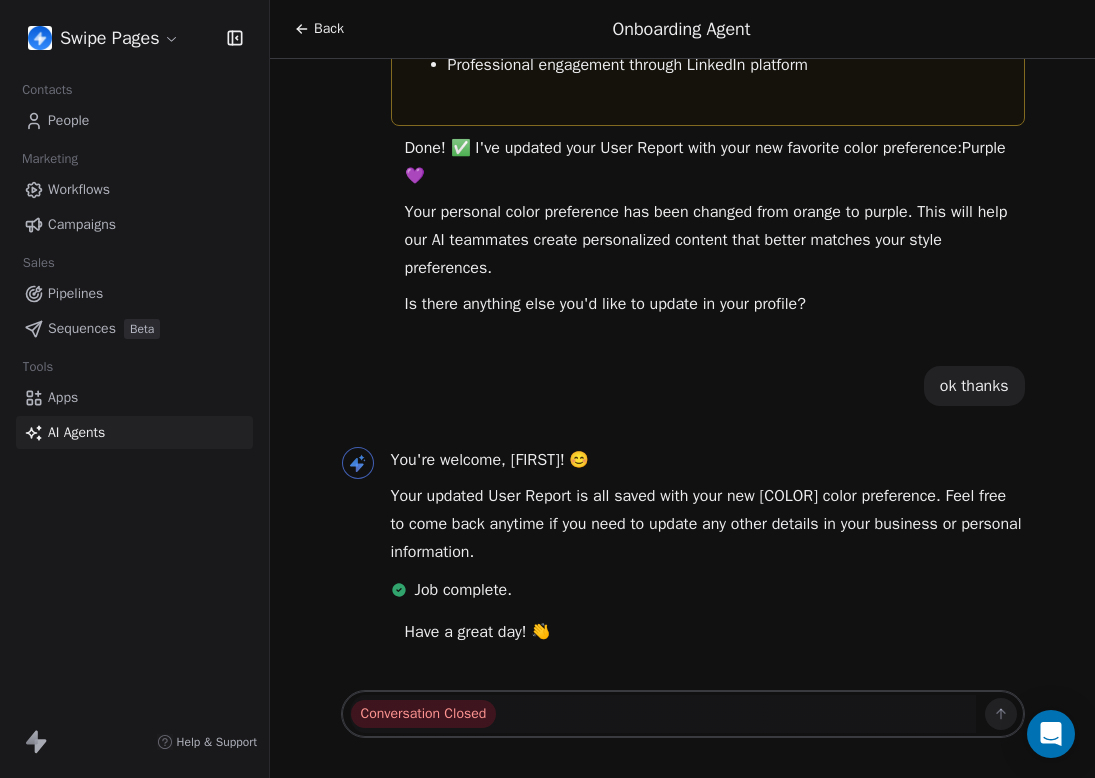 click on "ok thanks" at bounding box center [974, 386] 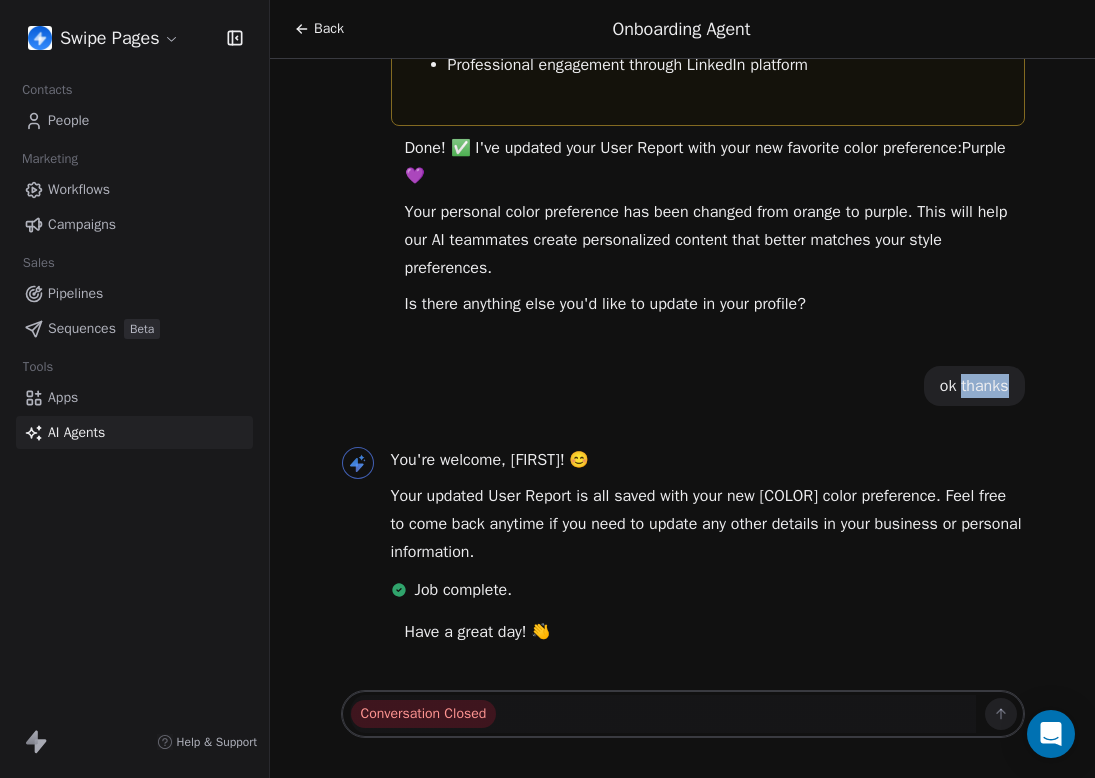 click on "ok thanks" at bounding box center (974, 386) 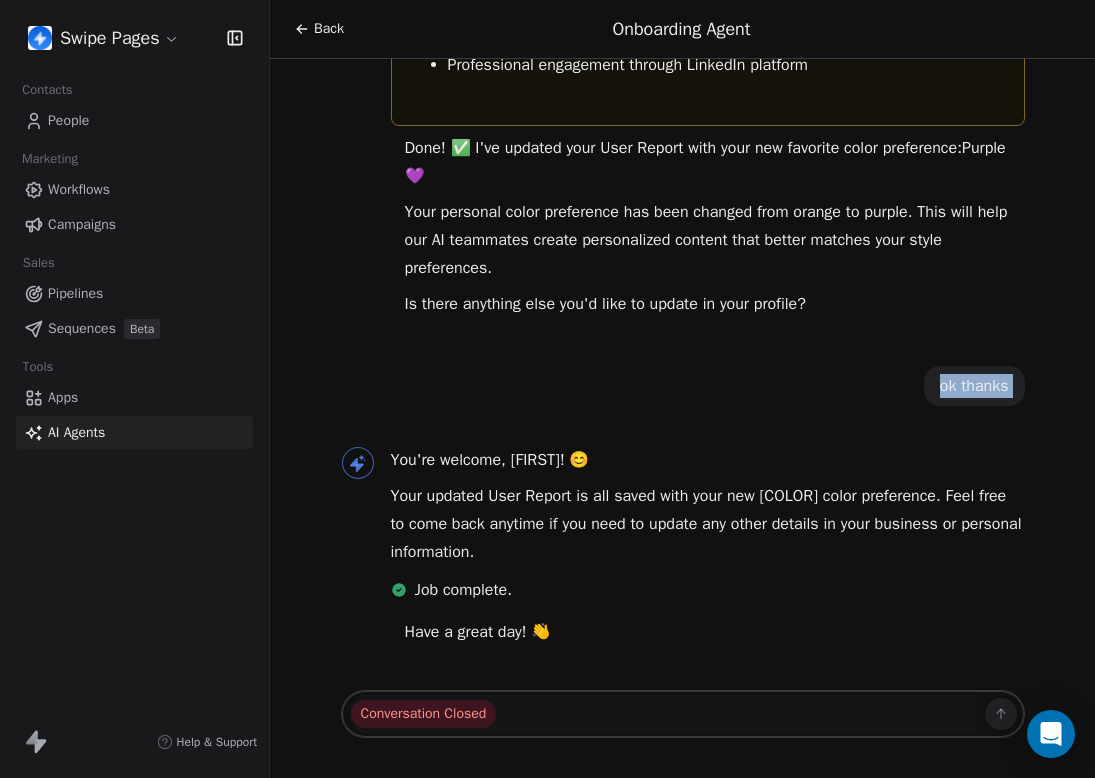 click on "ok thanks" at bounding box center [974, 386] 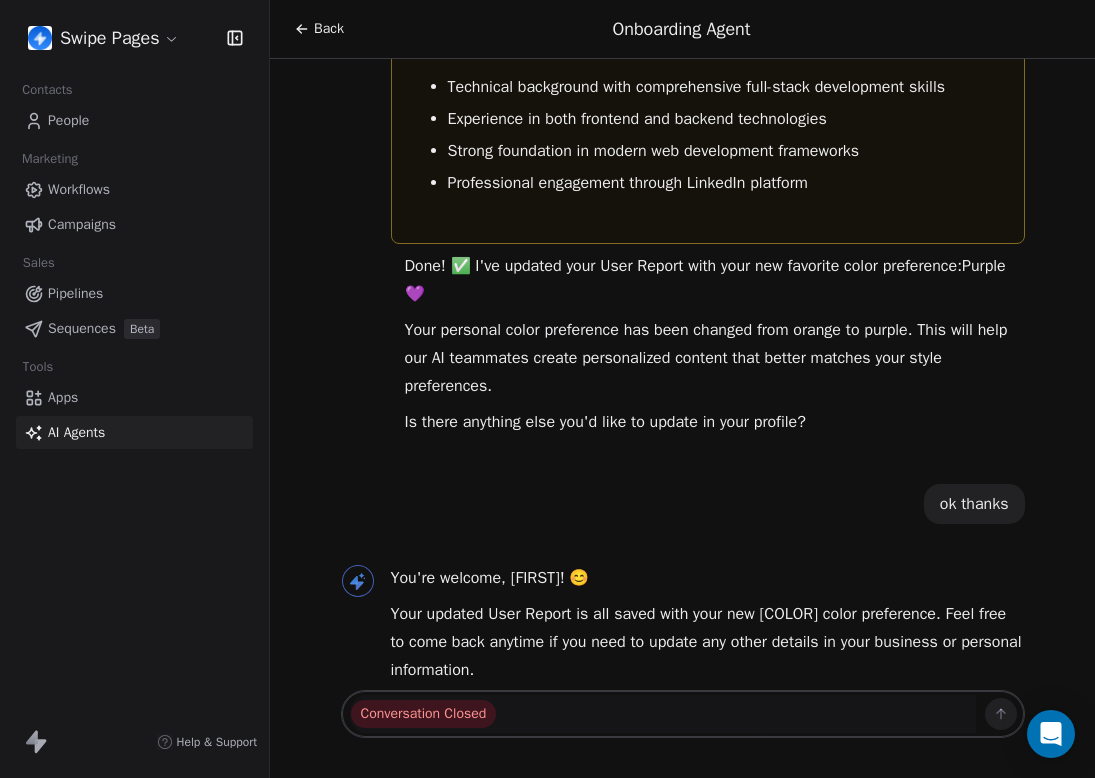 scroll, scrollTop: 2853, scrollLeft: 0, axis: vertical 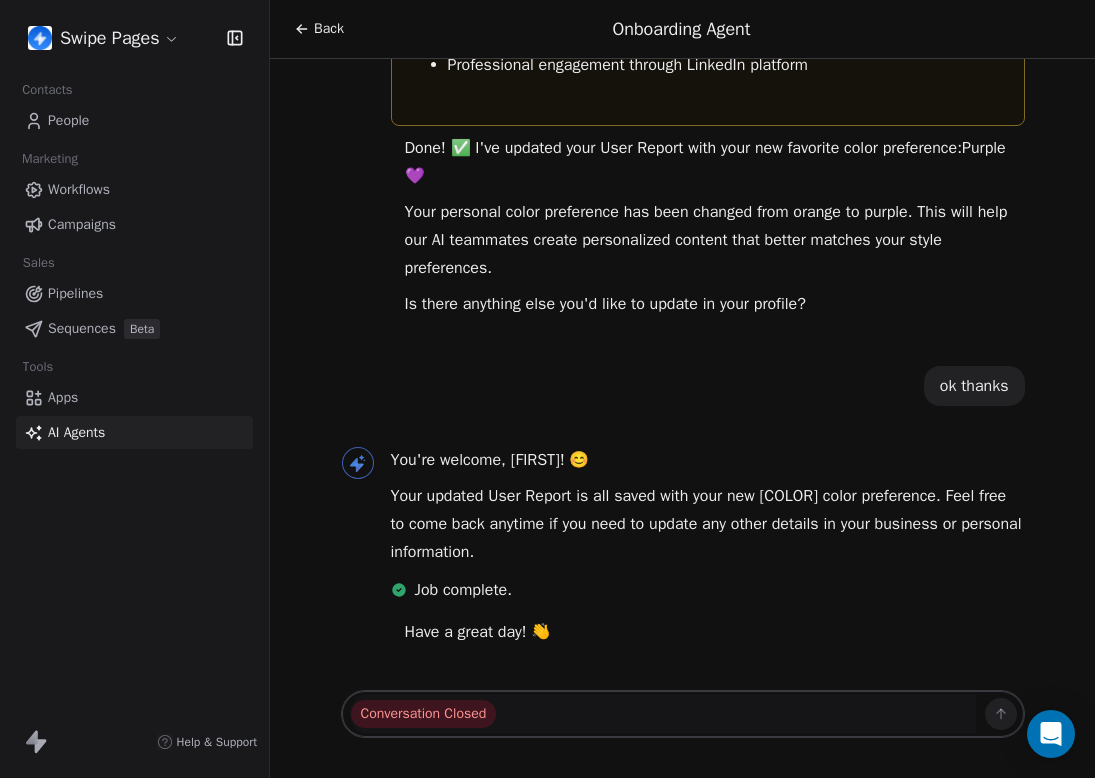 click on "ok thanks" at bounding box center (974, 386) 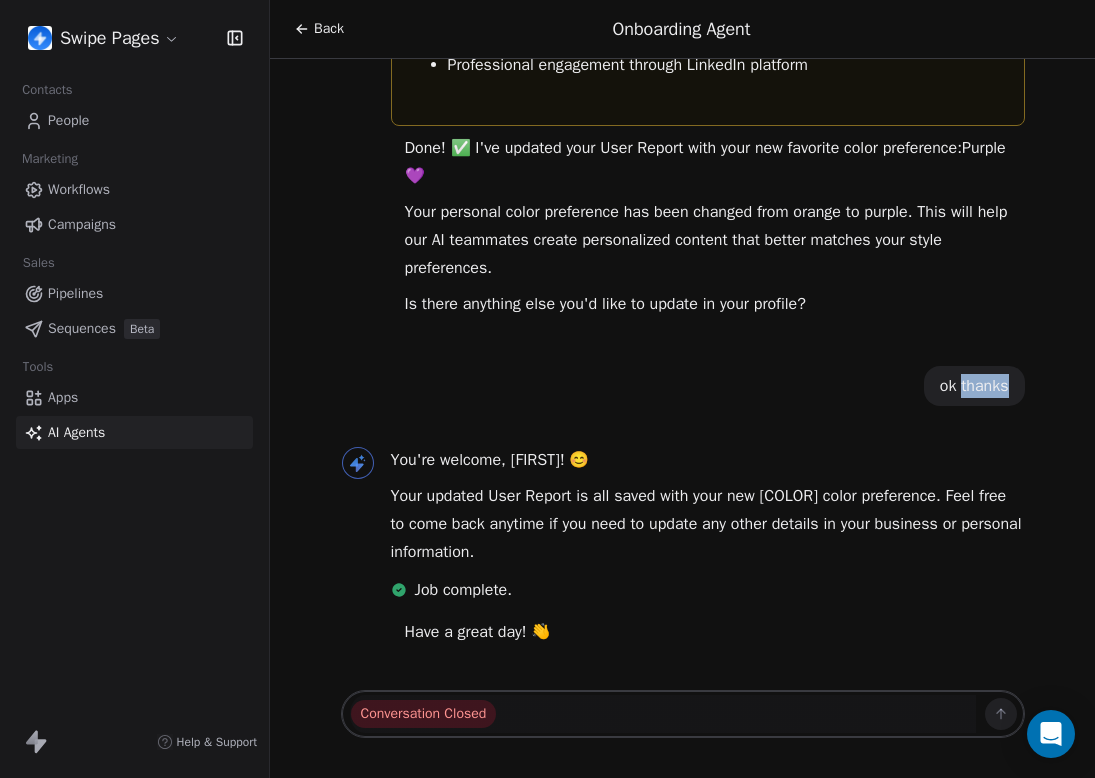click on "ok thanks" at bounding box center (974, 386) 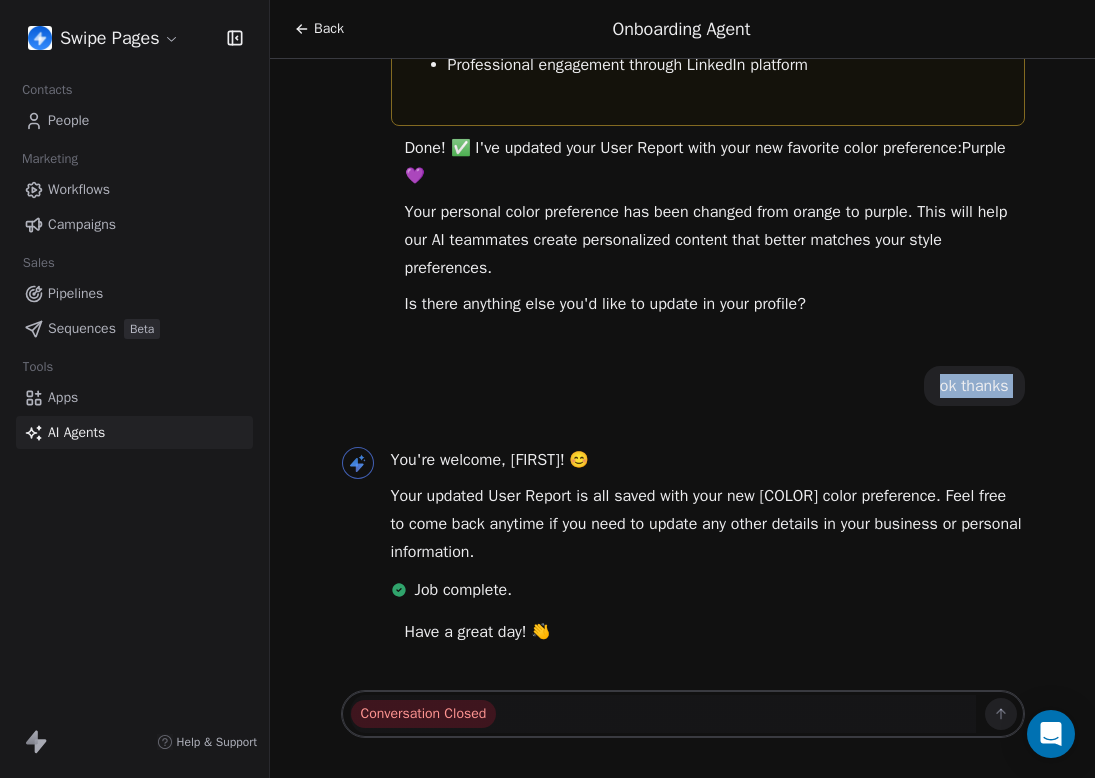 click on "ok thanks" at bounding box center [974, 386] 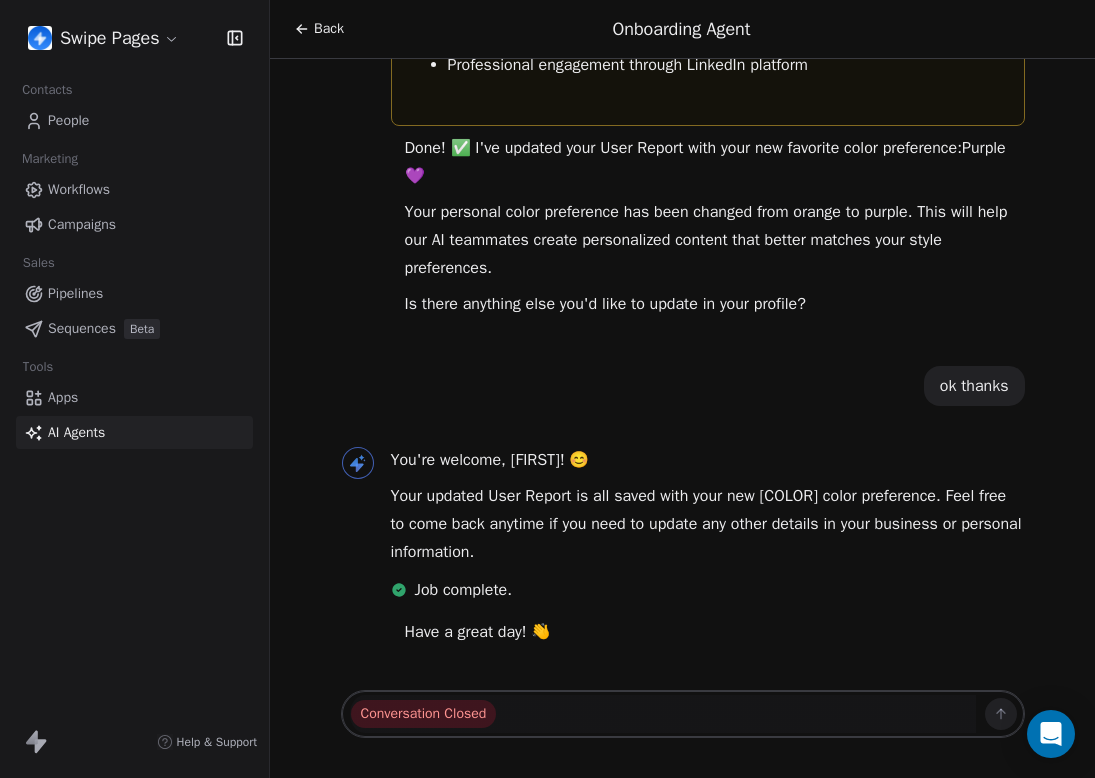 click on "ok thanks" at bounding box center [974, 386] 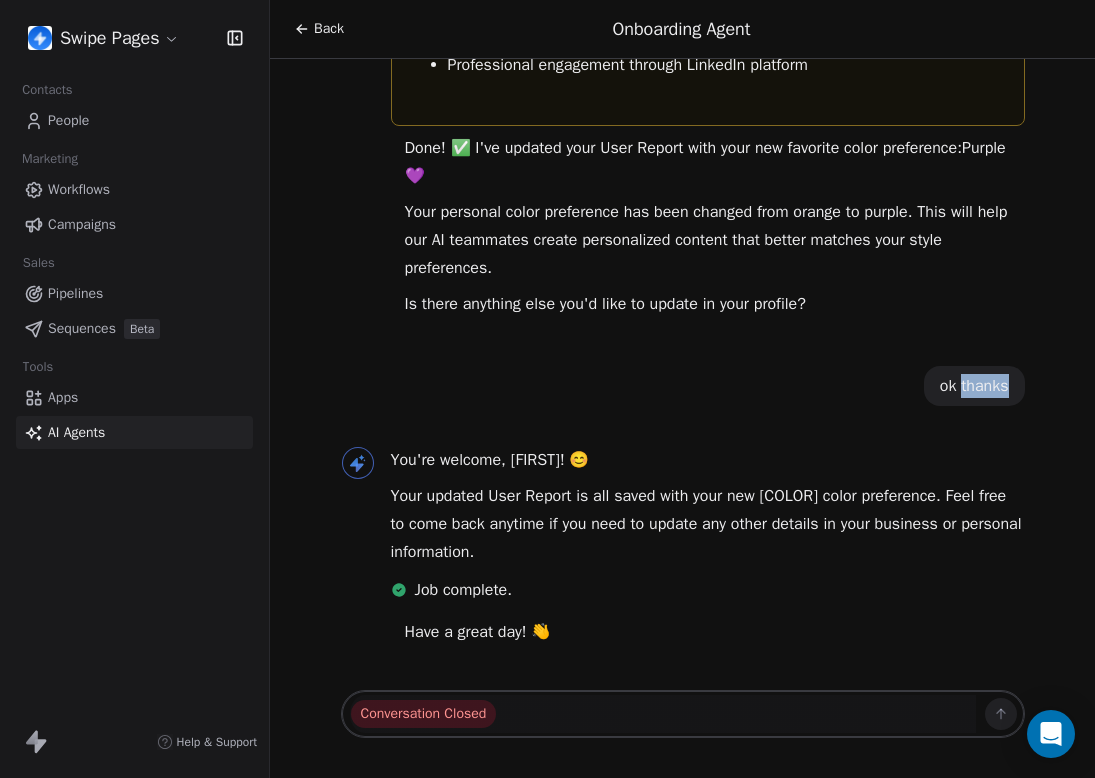 click on "ok thanks" at bounding box center (974, 386) 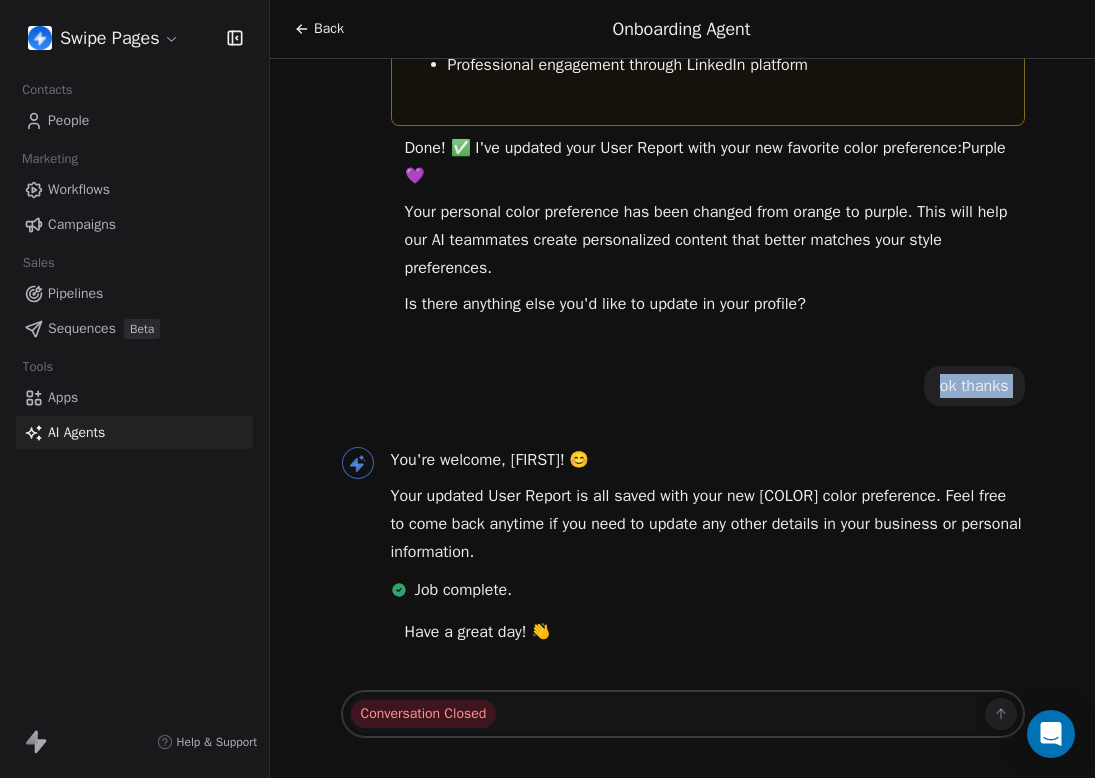 click on "ok thanks" at bounding box center [974, 386] 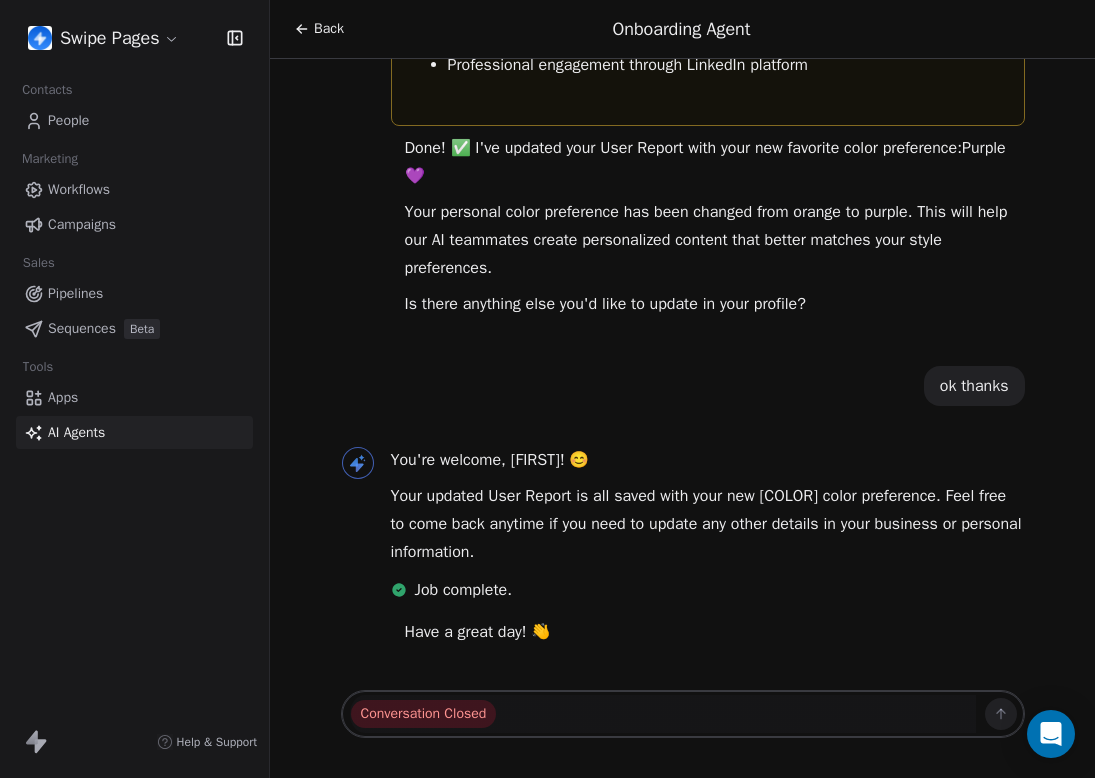 click on "ok thanks" at bounding box center (974, 386) 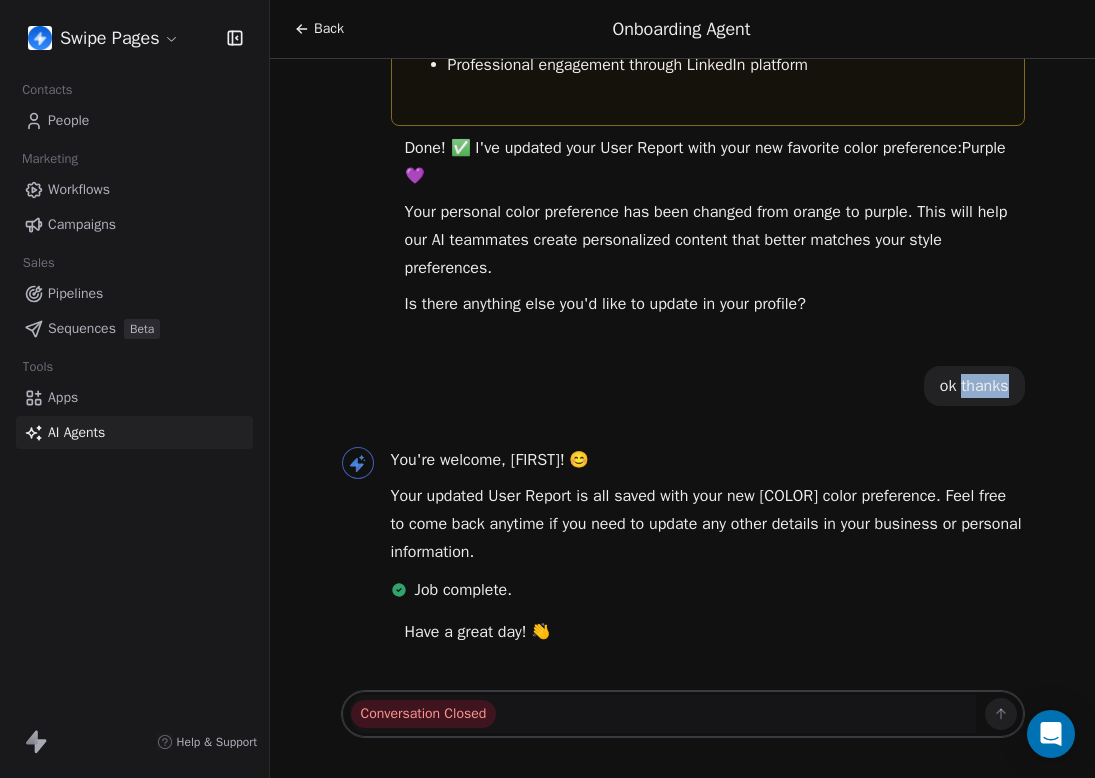 click on "ok thanks" at bounding box center (974, 386) 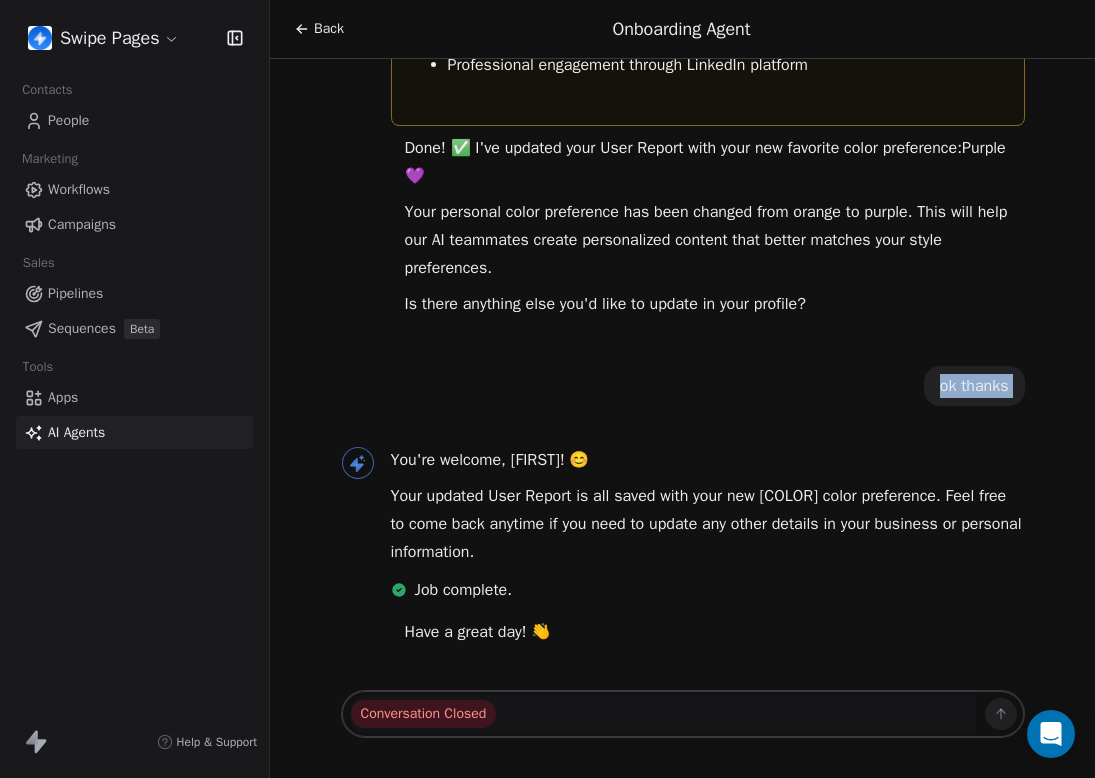 scroll, scrollTop: 2853, scrollLeft: 0, axis: vertical 